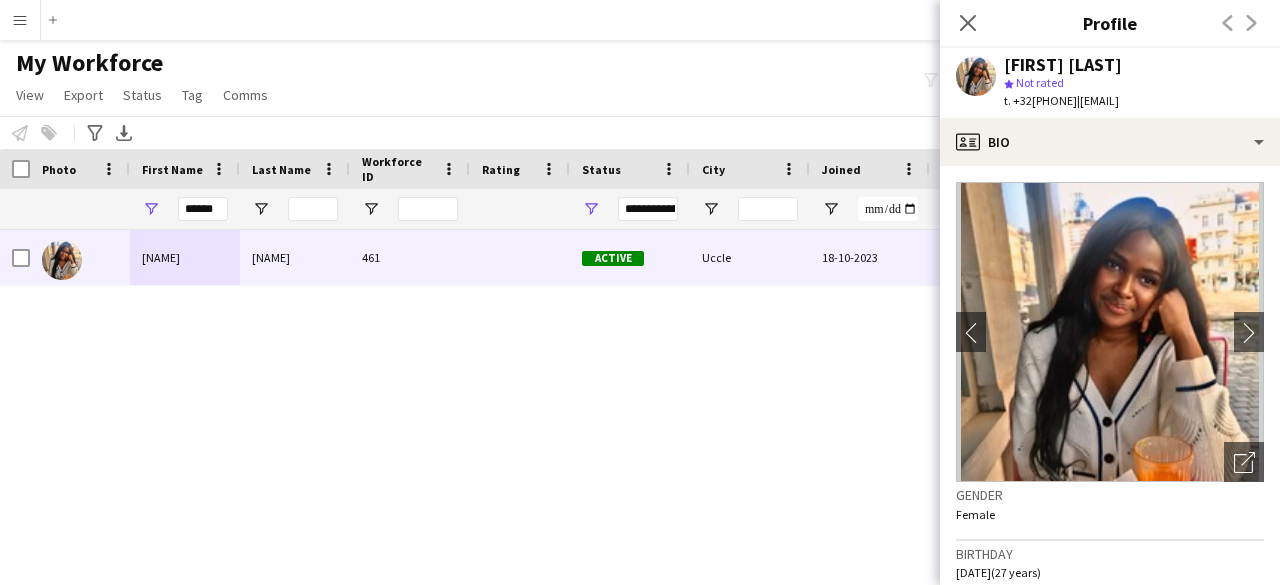 scroll, scrollTop: 0, scrollLeft: 0, axis: both 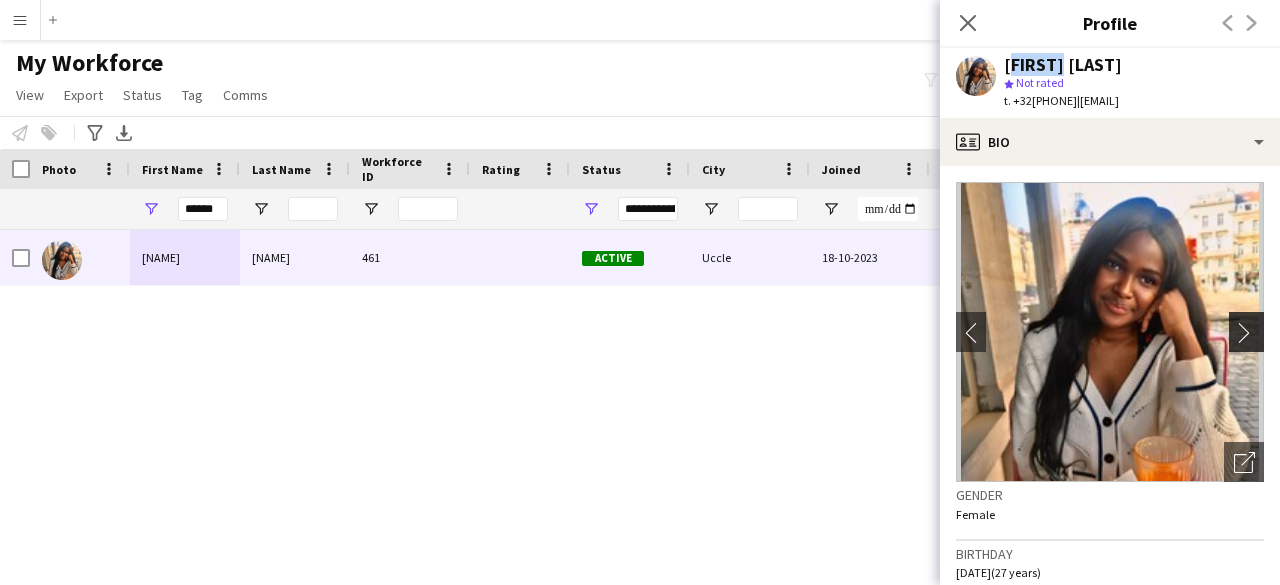 click on "chevron-right" 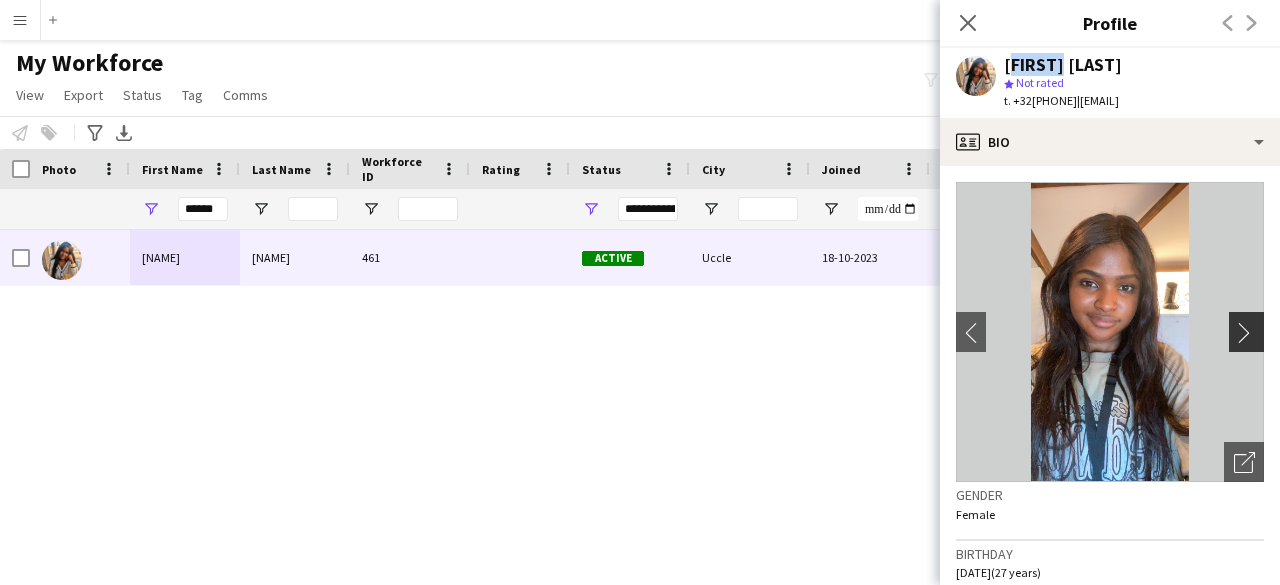 click on "chevron-right" 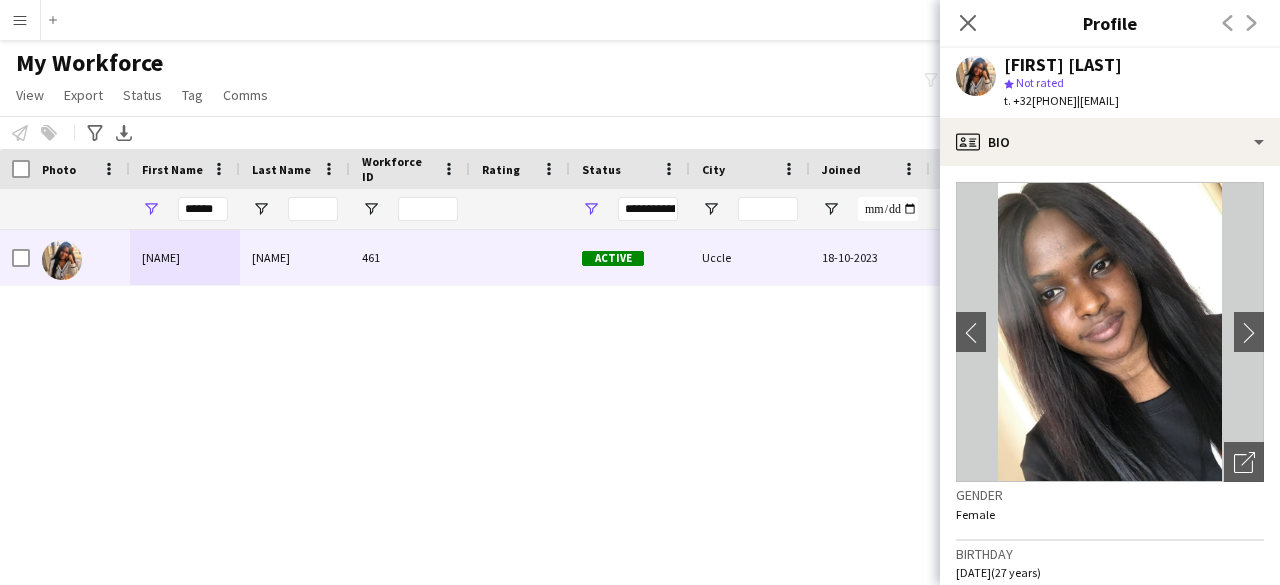 click on "chevron-left
chevron-right
Open photos pop-in
Gender   Female   Birthday   25-01-1998   (27 years)   Location   607 Avenue Brugmann, Uccle, 1180   Work history   First experience: 27-10-2023   Average jobs: 2.191   Favourite job: Host/Hostess   Applications total count: 95   Cancelled jobs count: 0   Cancelled jobs total count: 0   Worked jobs count: 8   Worked jobs total count: 46   Roles
Edit crew company roles
Host/Hostess, Promotional Staffing (Demo Staff)   Skills
Edit crew company skills
ok-circled2
background
Layer 1
cross-circle-red
background
Layer 1
Language (African)
Freelancer has uploaded a photo validation of skill. Click to see
ok-circled2
background
Layer 1" 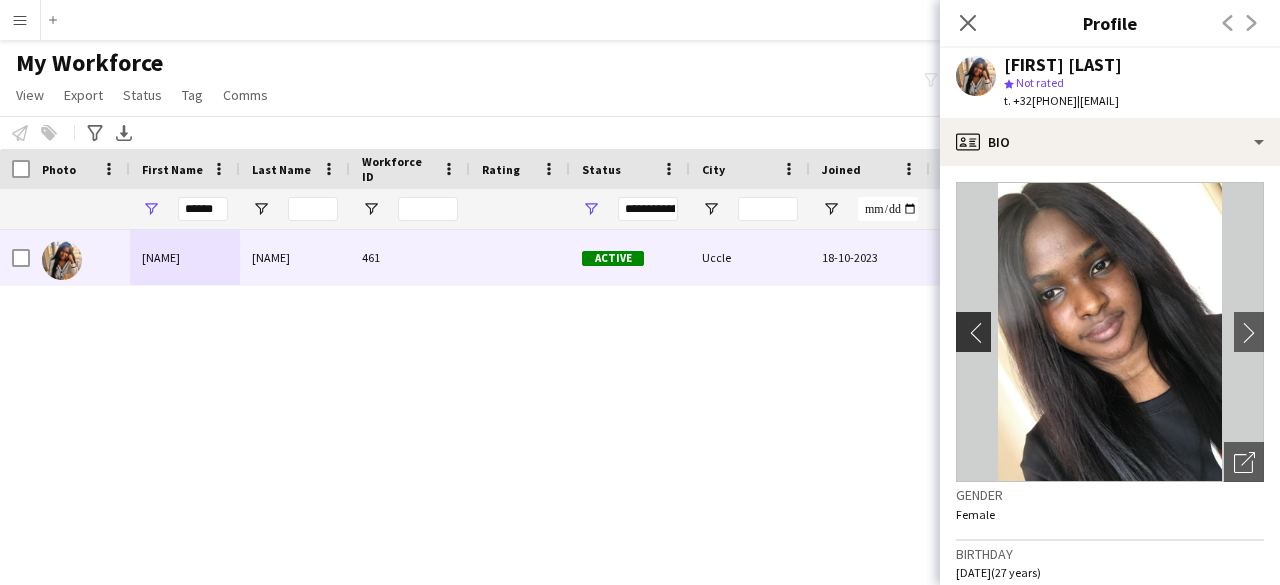 click on "chevron-left" 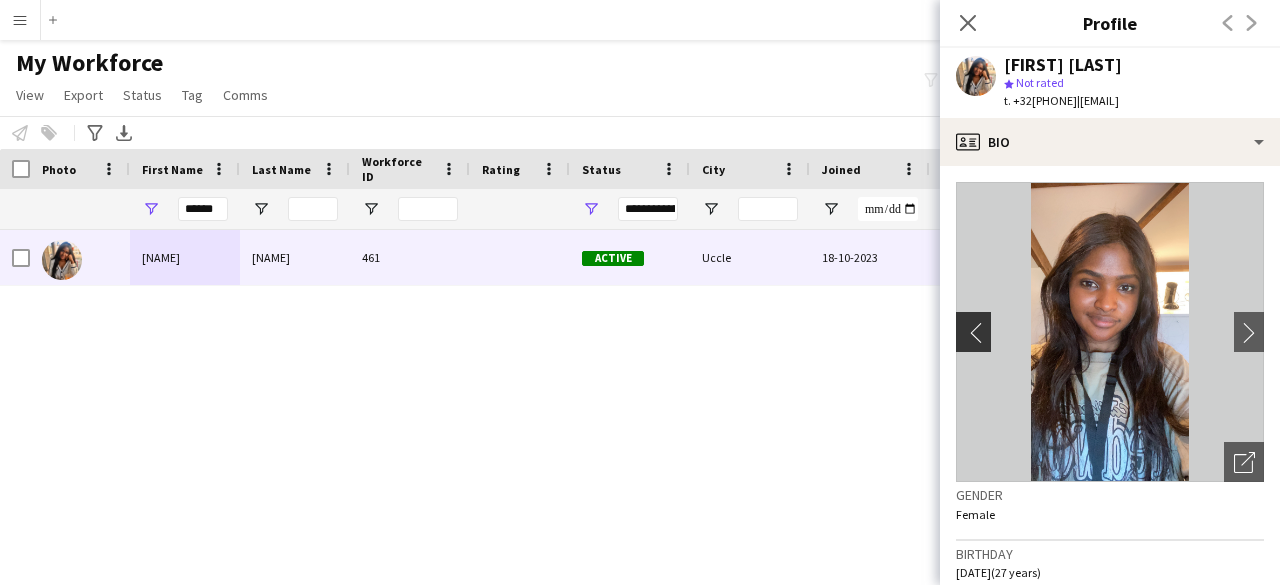 type 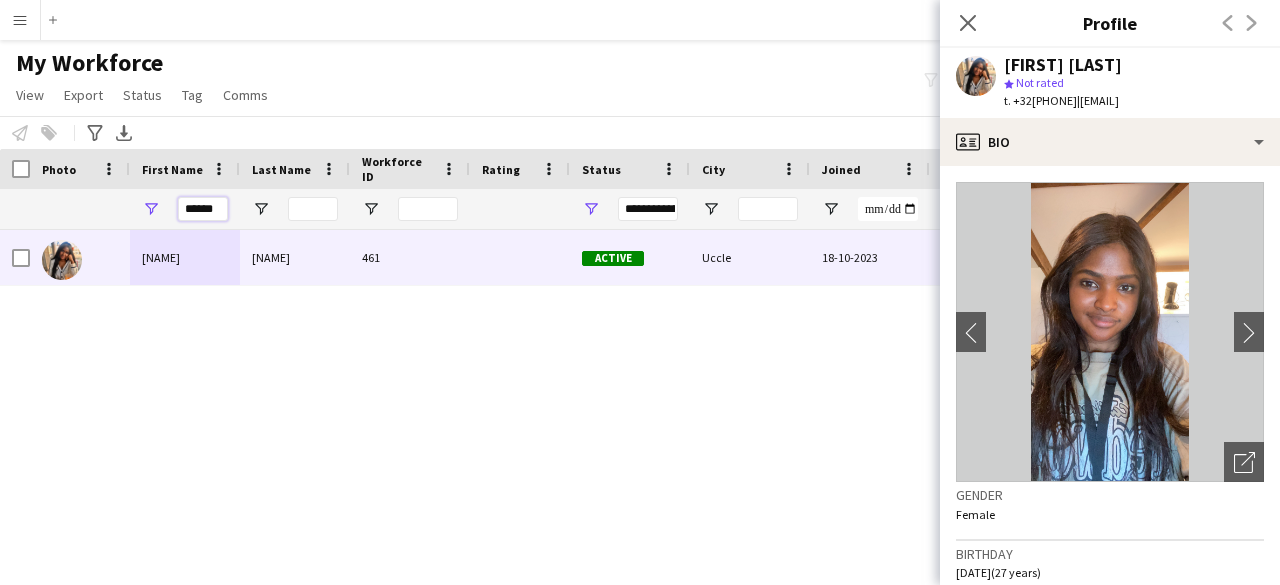 drag, startPoint x: 184, startPoint y: 206, endPoint x: 259, endPoint y: 25, distance: 195.92346 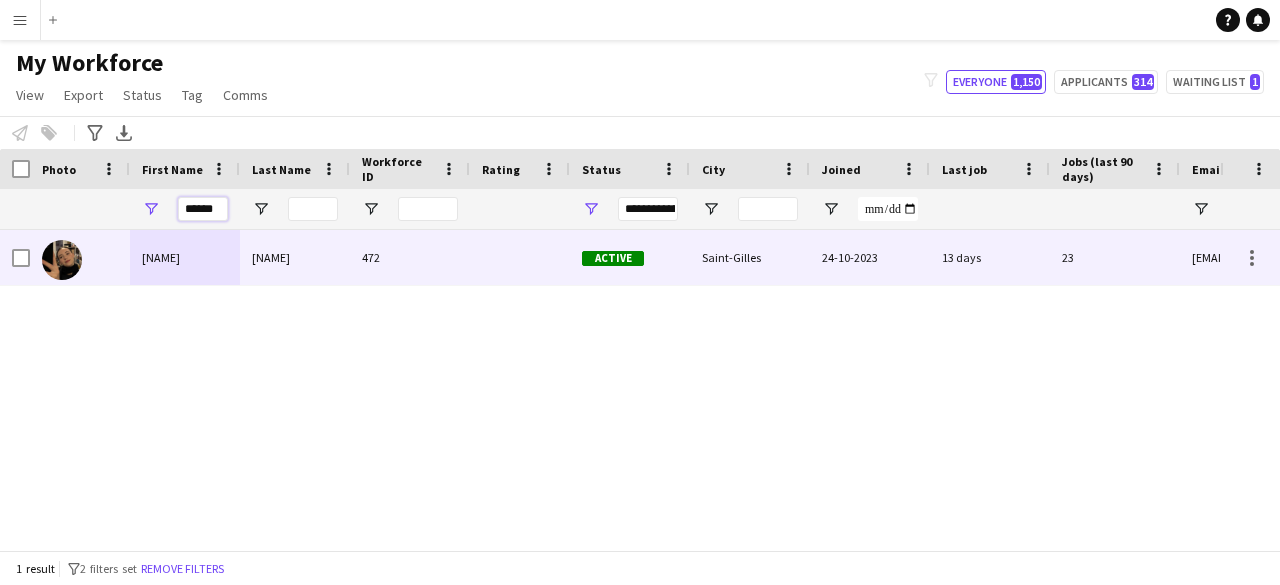 type on "******" 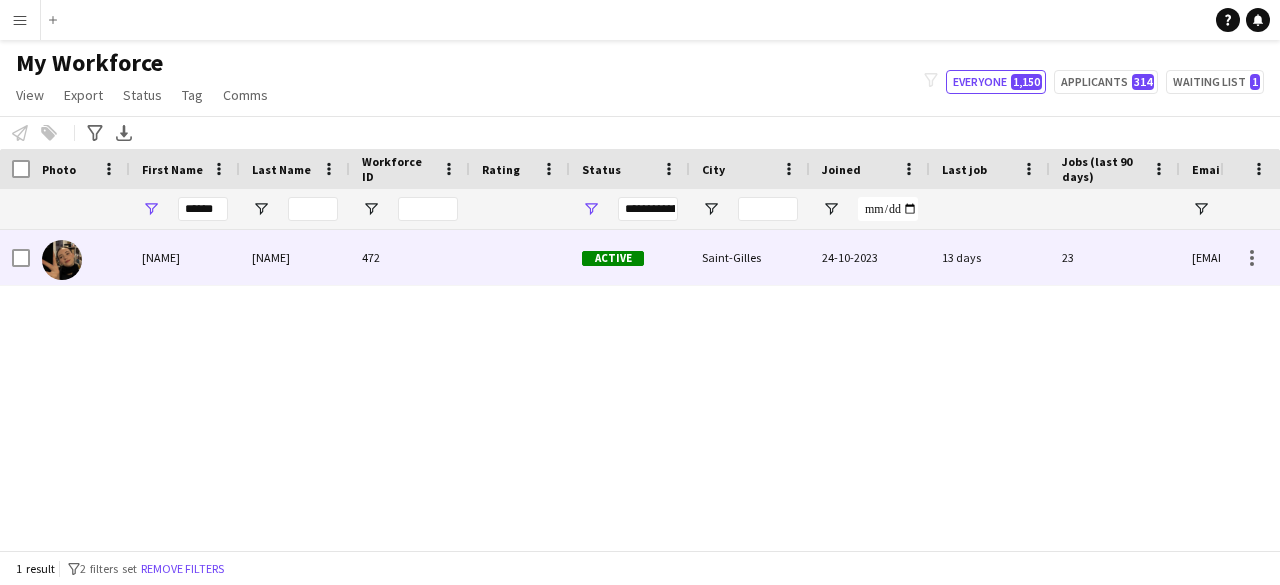 click on "Hevko" at bounding box center [295, 257] 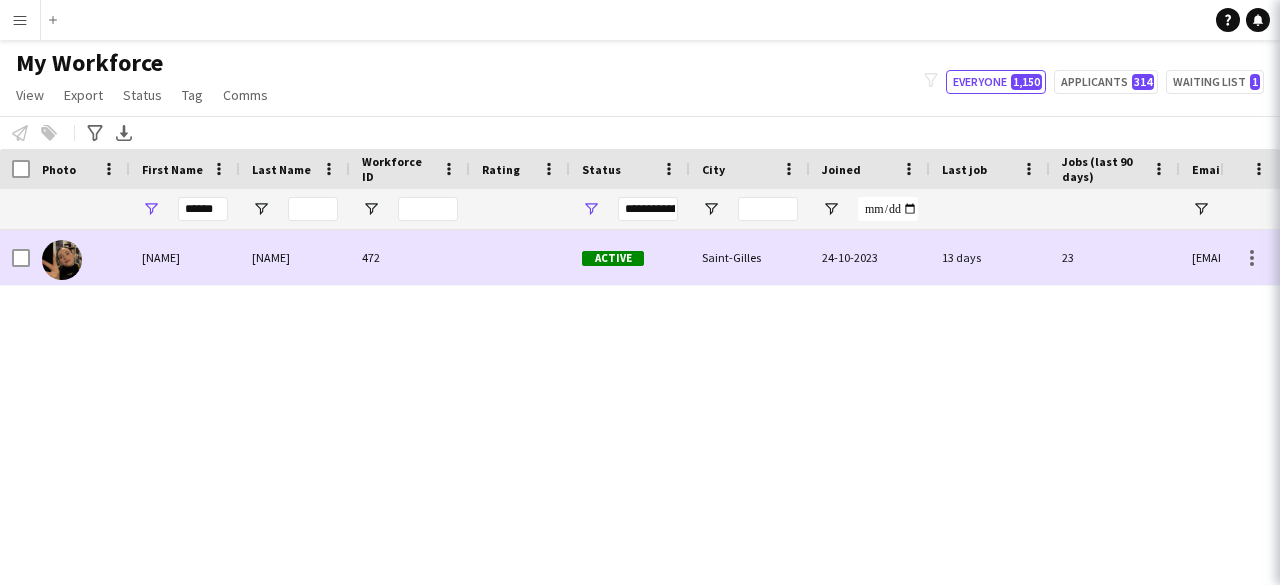 click on "Hevko" at bounding box center [295, 257] 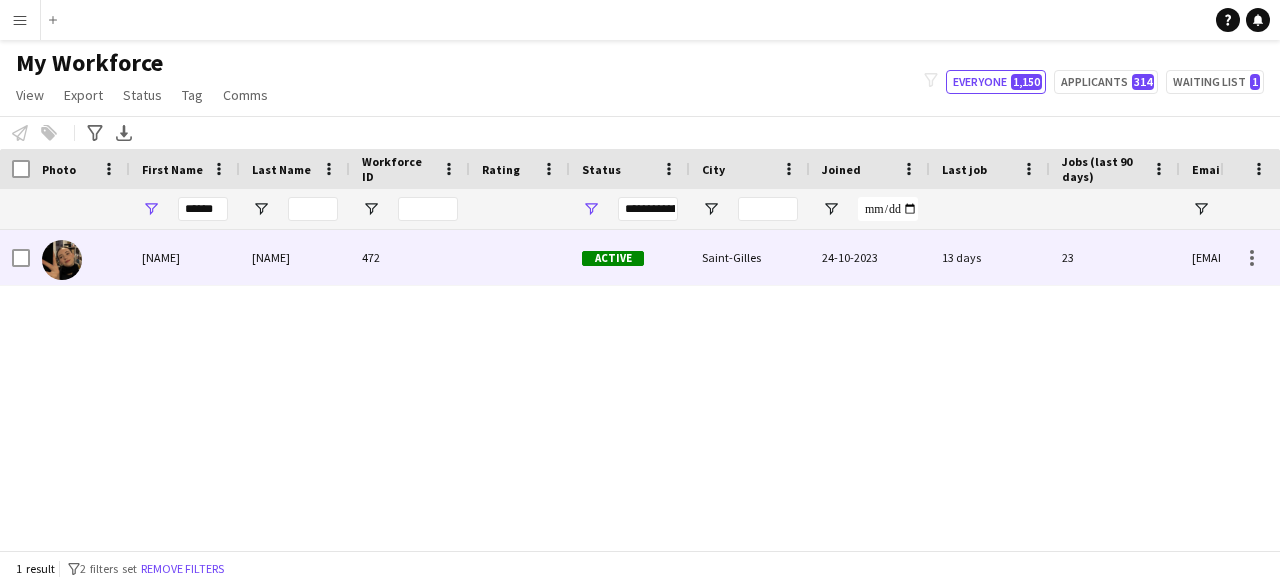 click on "472" at bounding box center (410, 257) 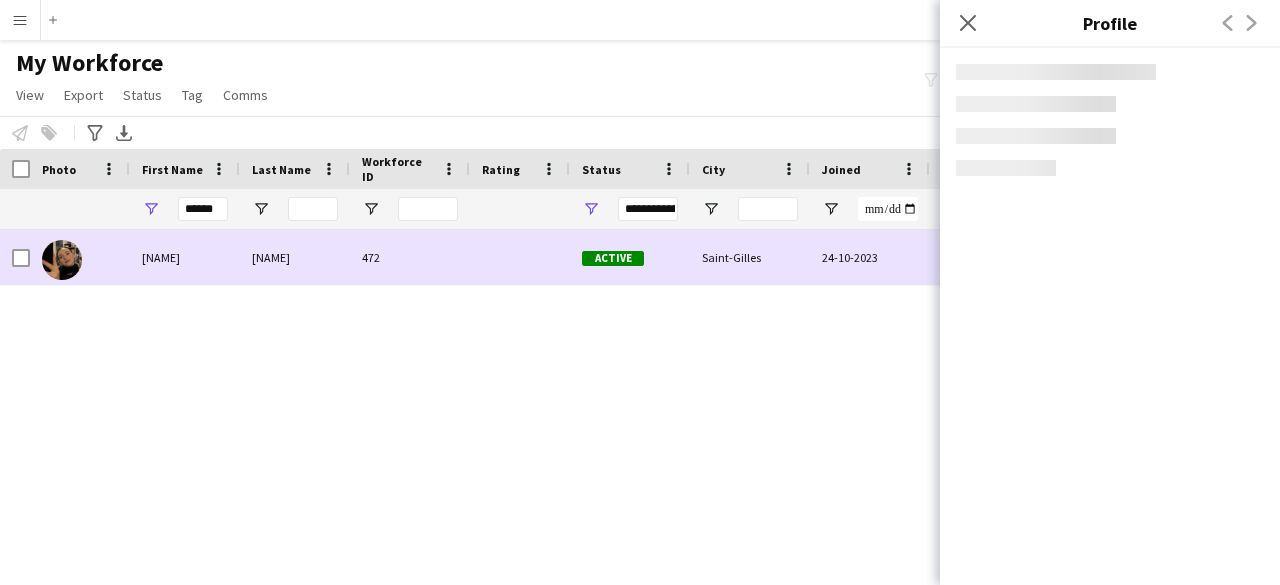 click on "472" at bounding box center (410, 257) 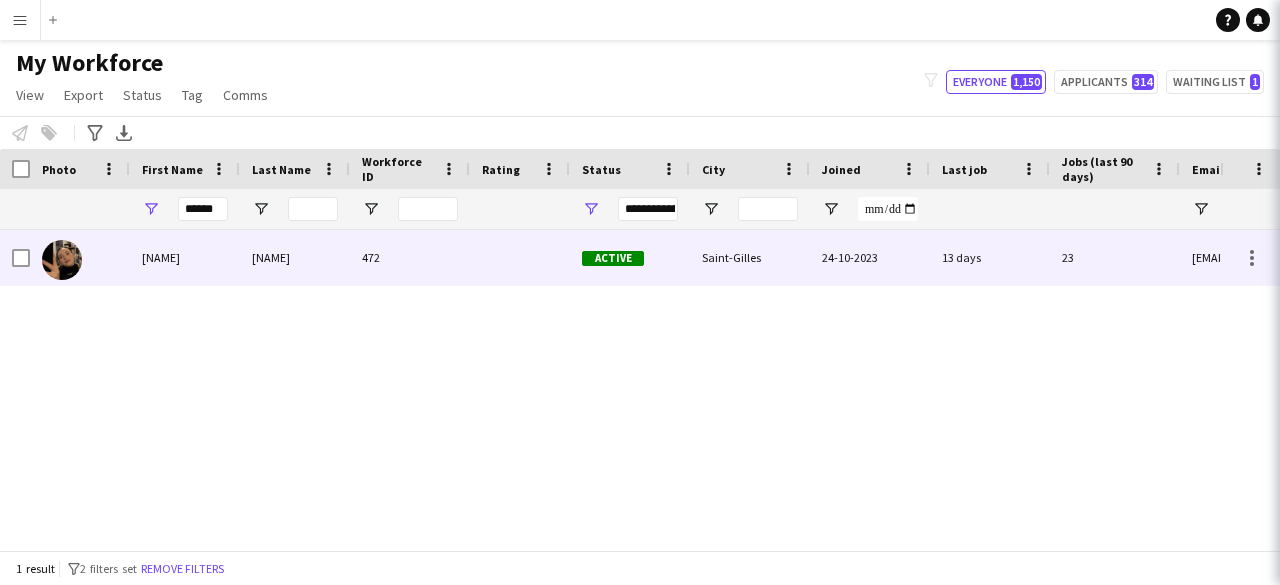 click on "472" at bounding box center [410, 257] 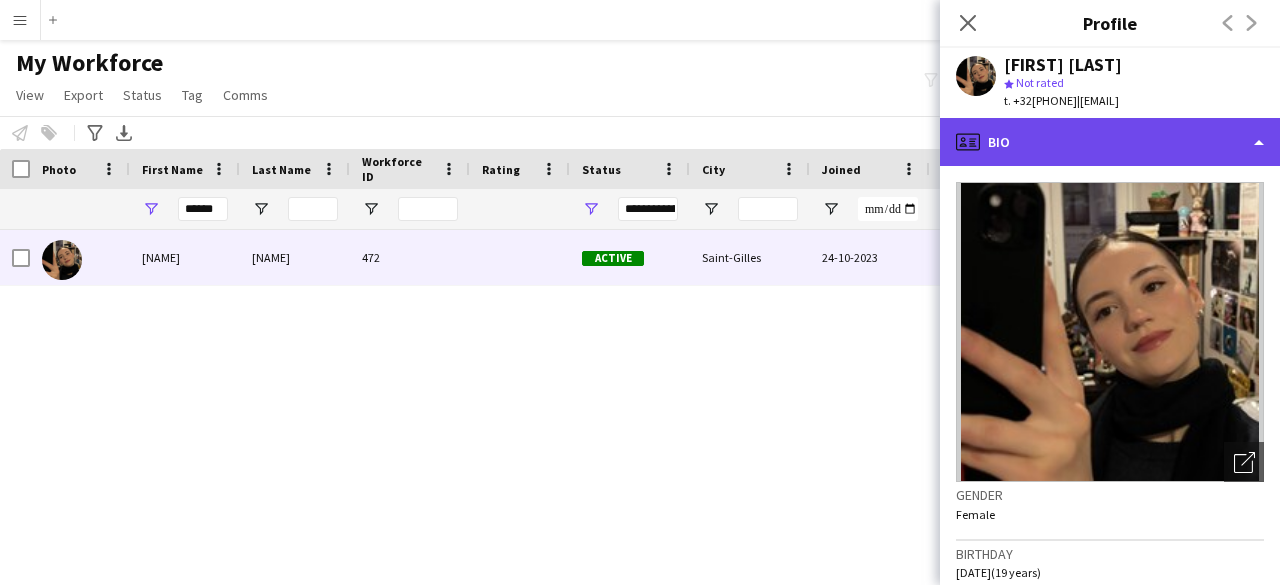 click on "profile
Bio" 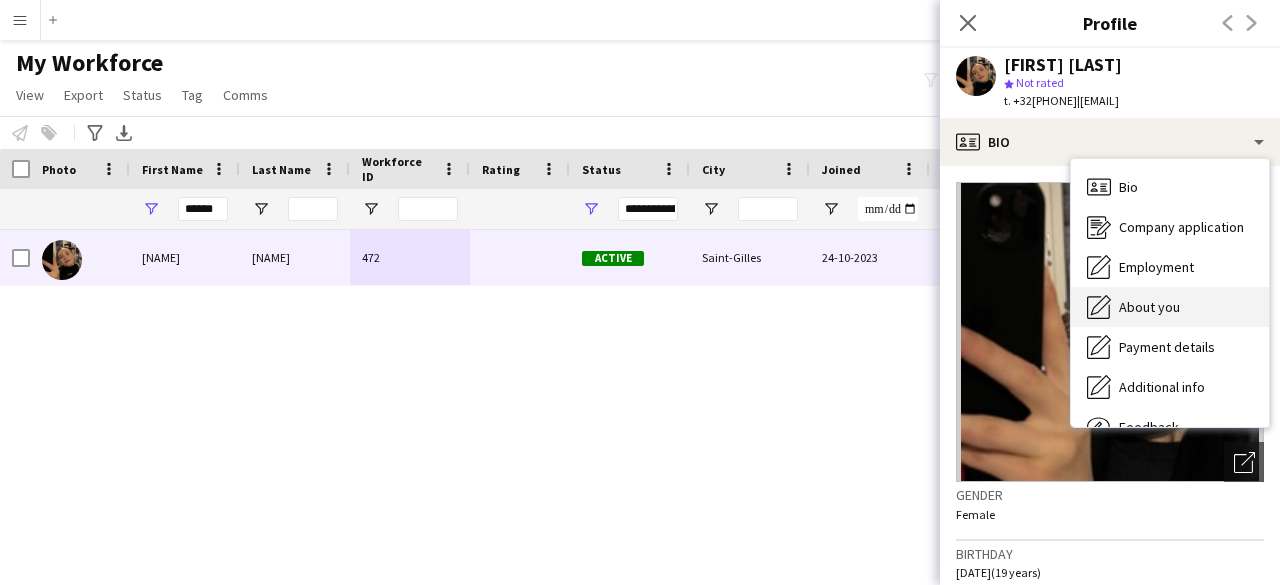 click on "About you
About you" at bounding box center [1170, 307] 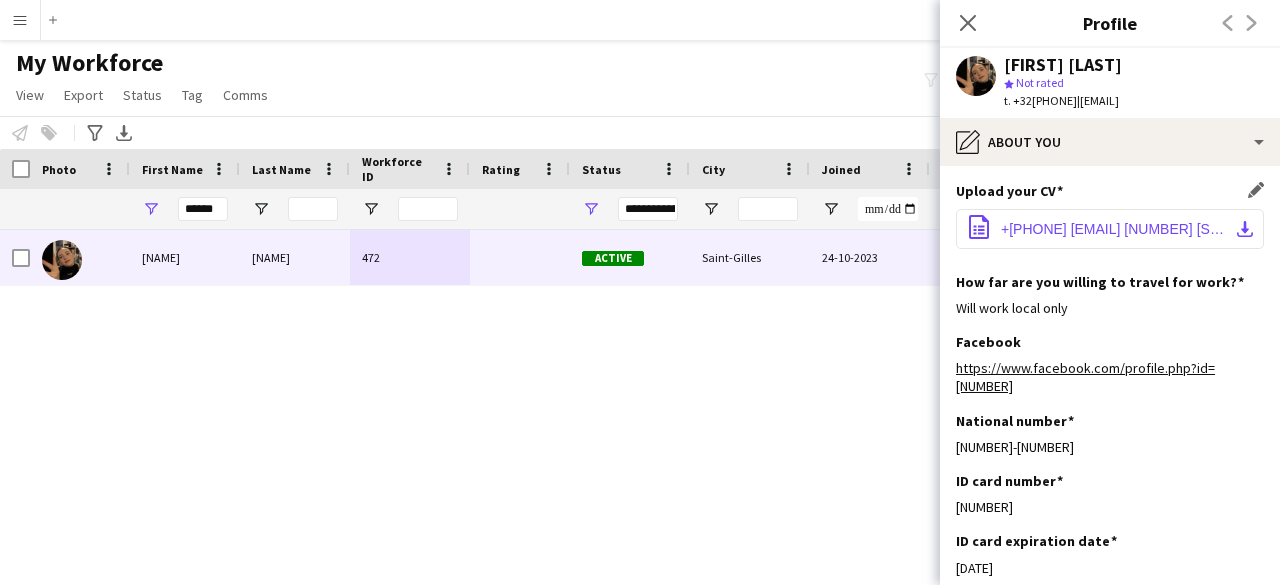 click on "+123-456-7890 hello@reallygreatsite.com 123 Anywhere St., Any City.pdf.pdf" 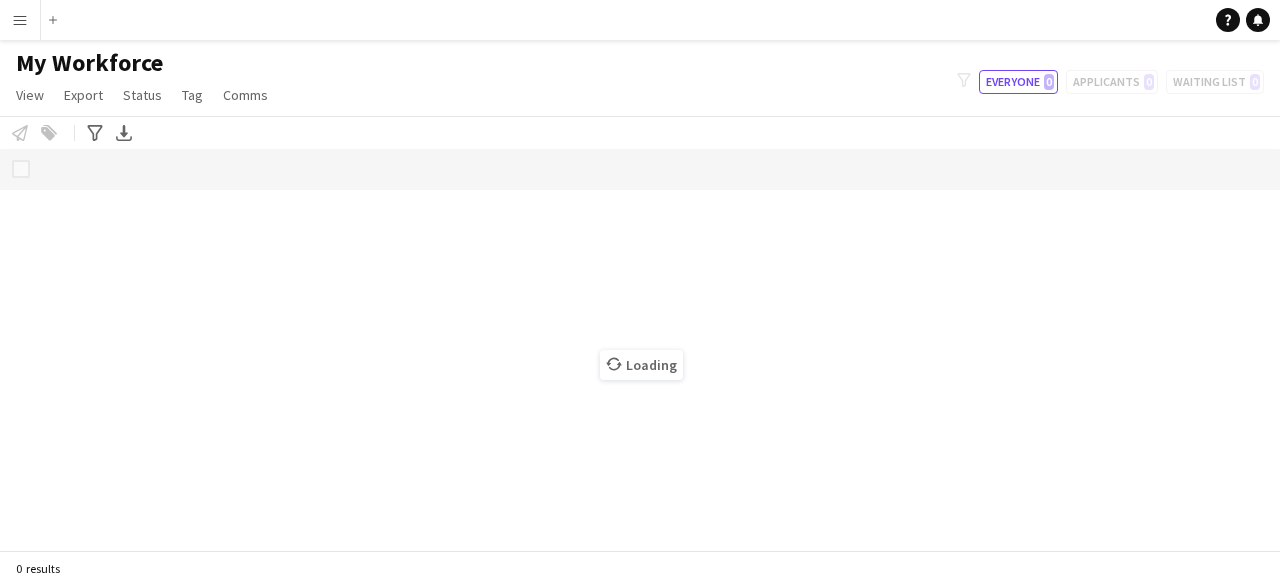 scroll, scrollTop: 0, scrollLeft: 0, axis: both 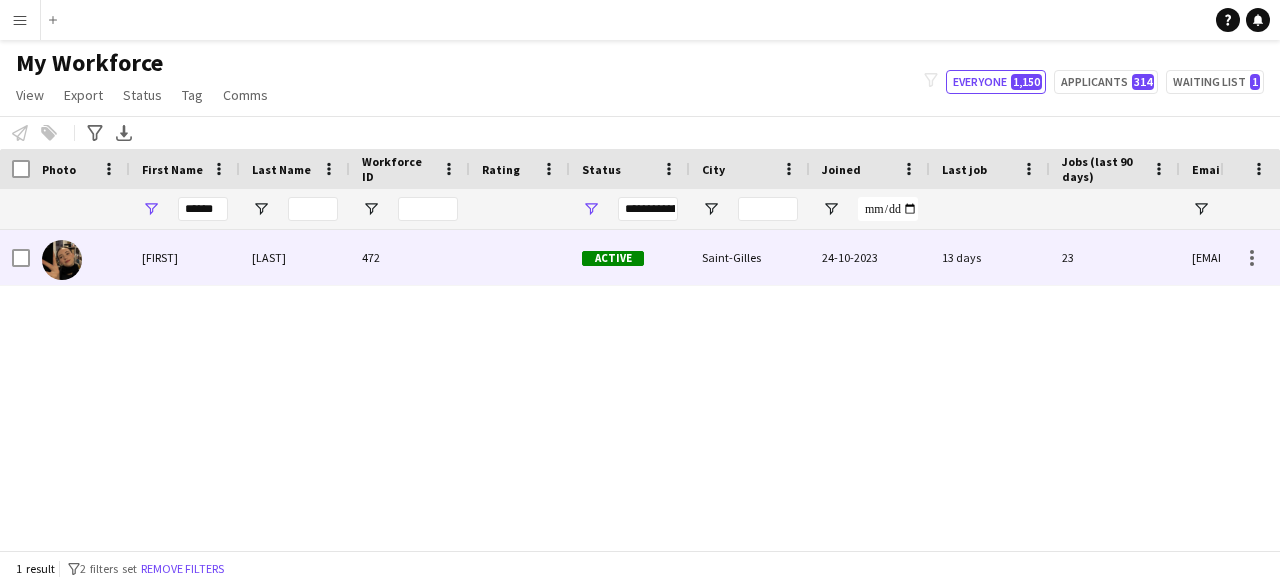 click on "472" at bounding box center (410, 257) 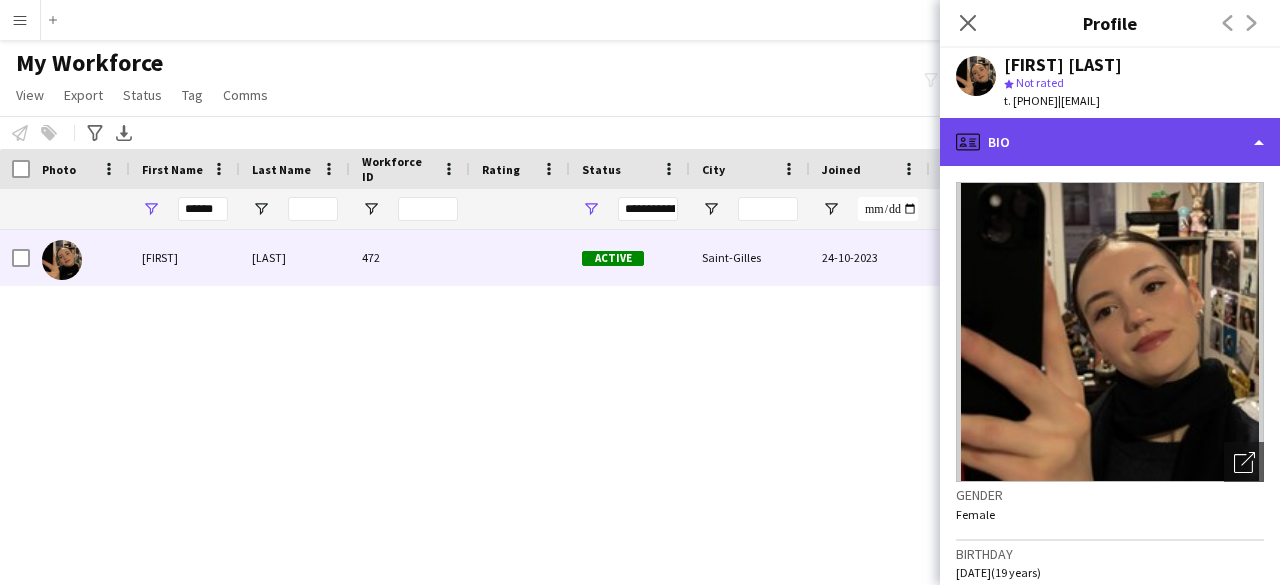 click on "profile
Bio" 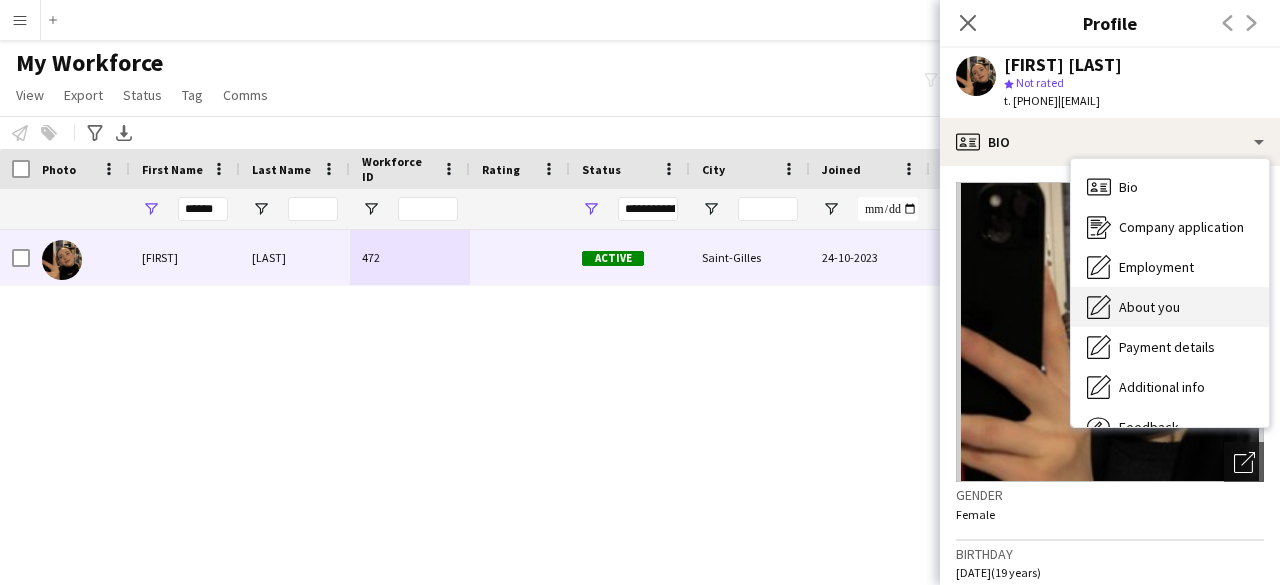 click on "About you
About you" at bounding box center (1170, 307) 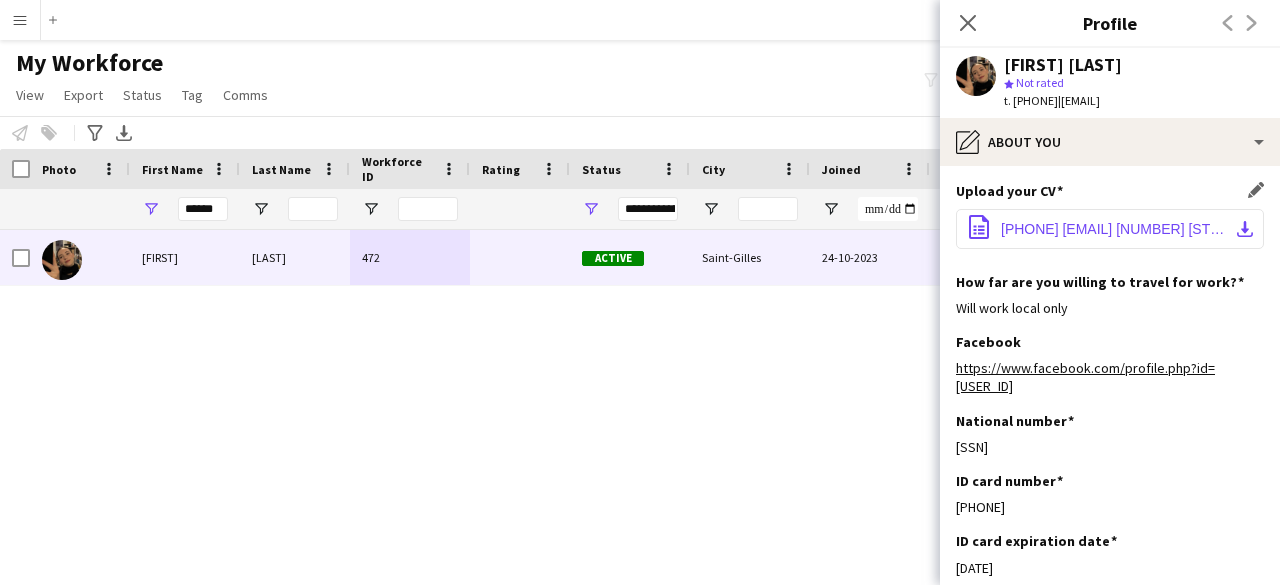 click on "+123-456-7890 hello@reallygreatsite.com 123 Anywhere St., Any City.pdf.pdf" 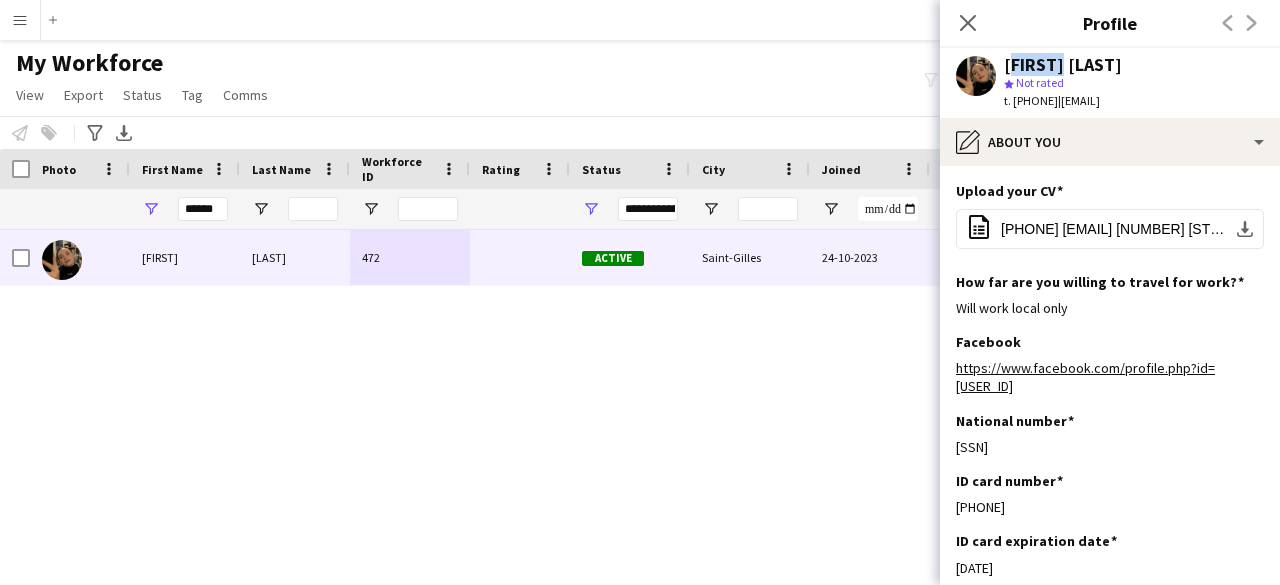 drag, startPoint x: 1008, startPoint y: 63, endPoint x: 1050, endPoint y: 65, distance: 42.047592 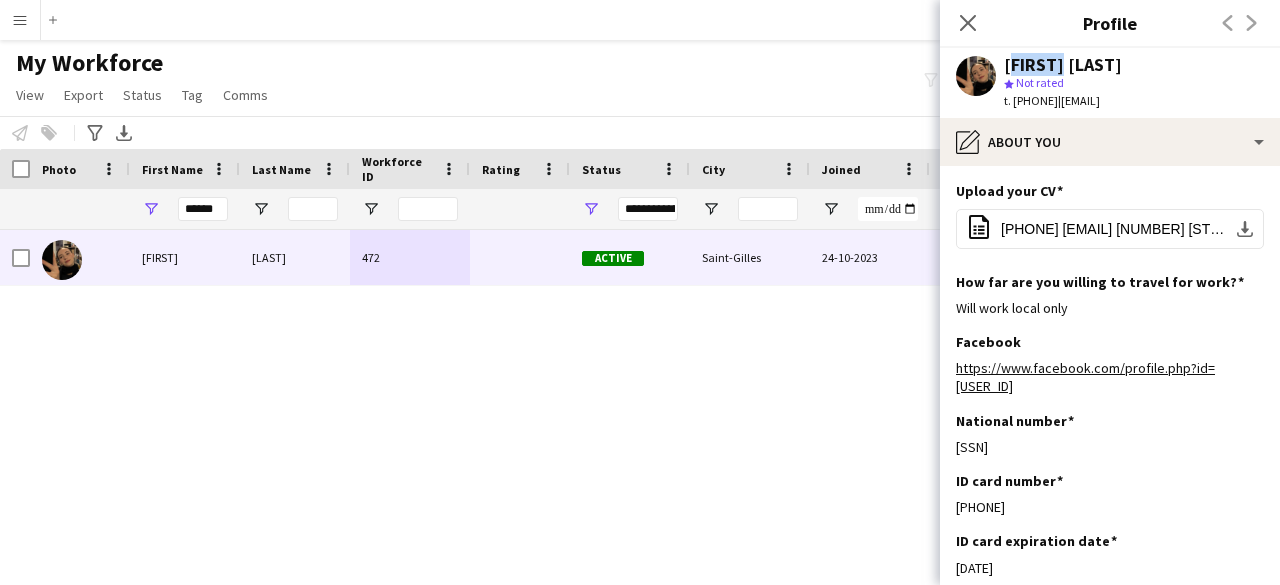 copy on "Yuliya" 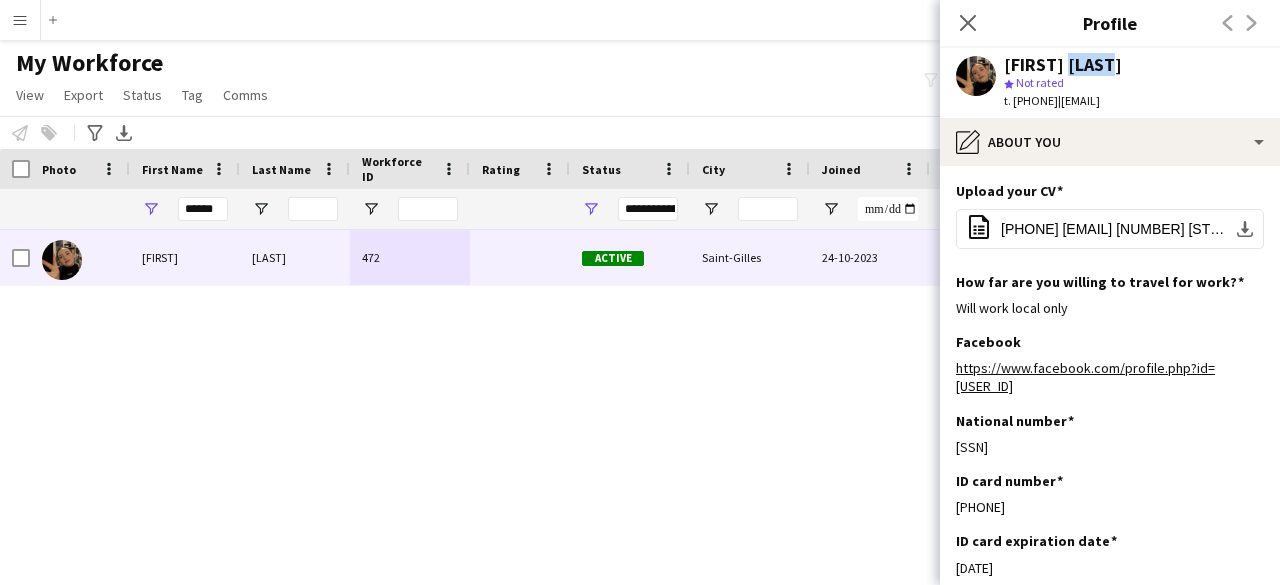 drag, startPoint x: 1054, startPoint y: 65, endPoint x: 1106, endPoint y: 61, distance: 52.153618 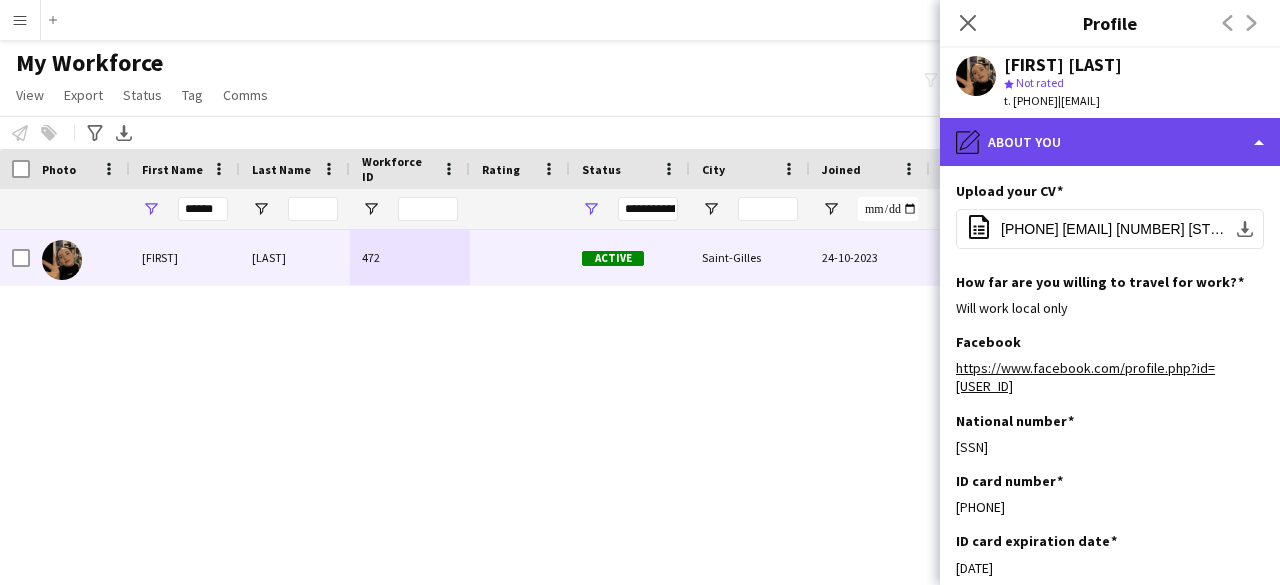 click on "pencil4
About you" 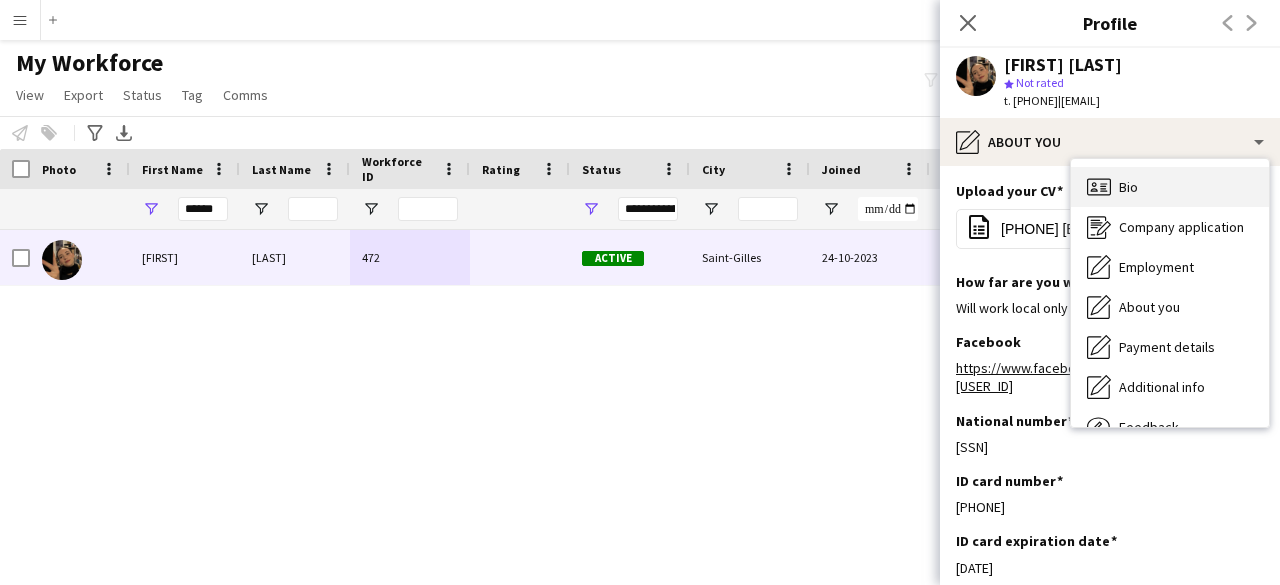 click on "Bio" 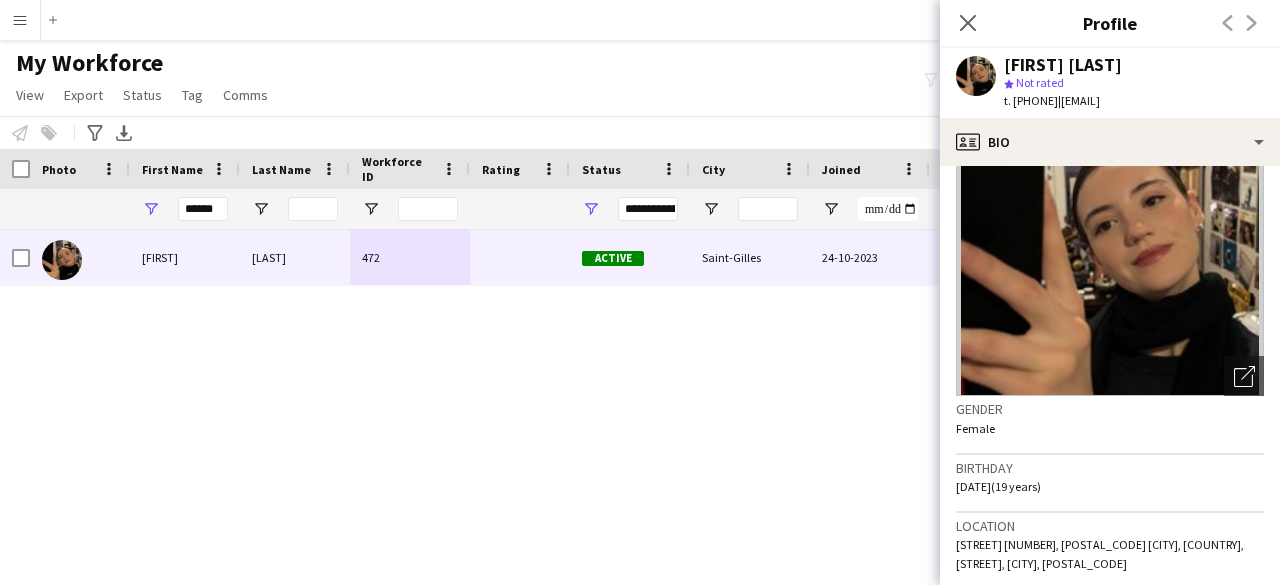 scroll, scrollTop: 200, scrollLeft: 0, axis: vertical 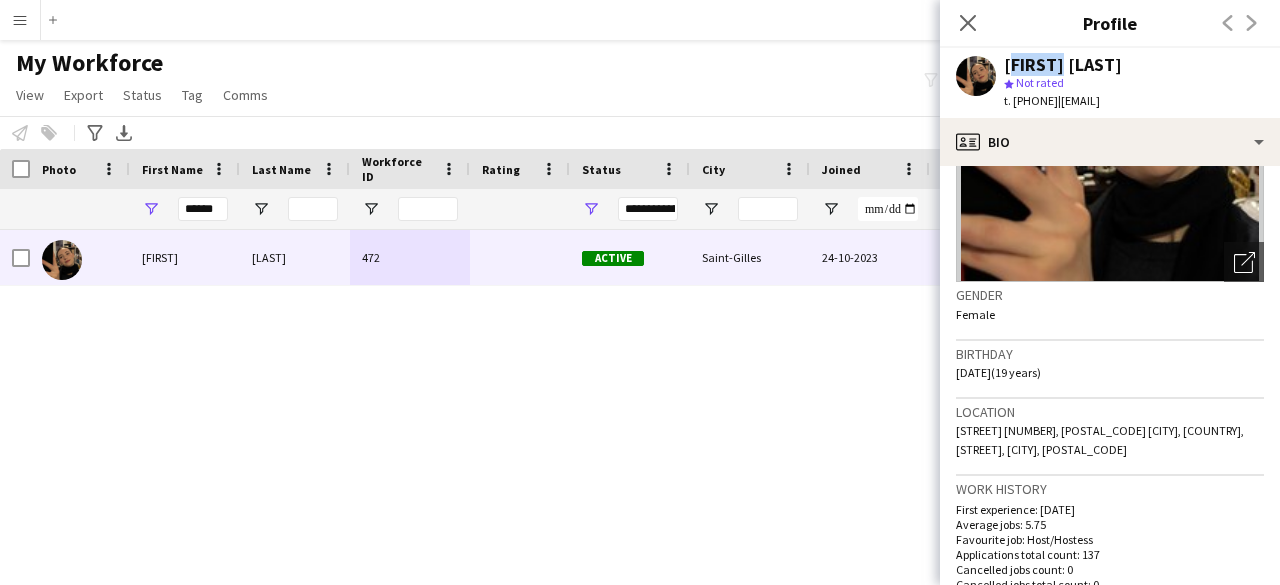 drag, startPoint x: 1004, startPoint y: 69, endPoint x: 1047, endPoint y: 70, distance: 43.011627 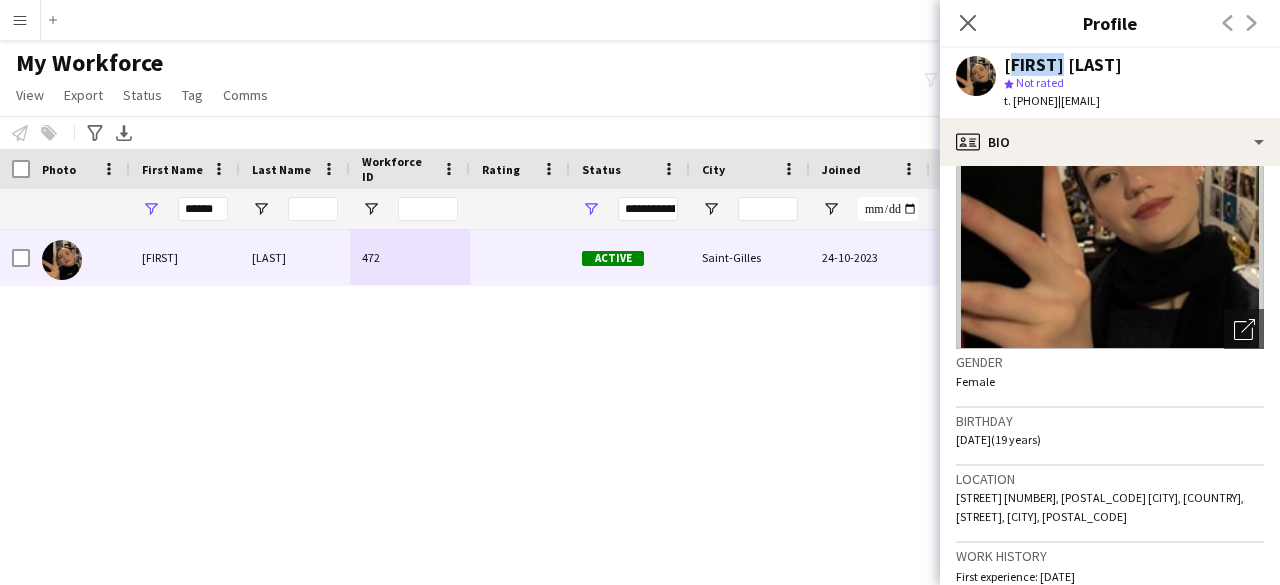 scroll, scrollTop: 0, scrollLeft: 0, axis: both 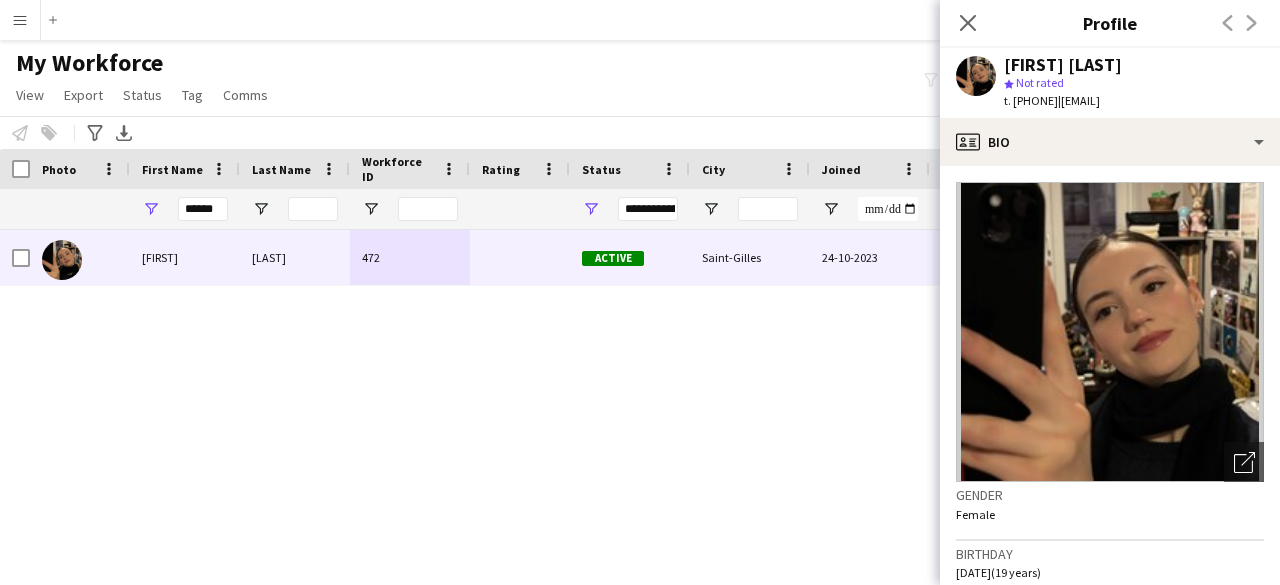 click on "star
Not rated" 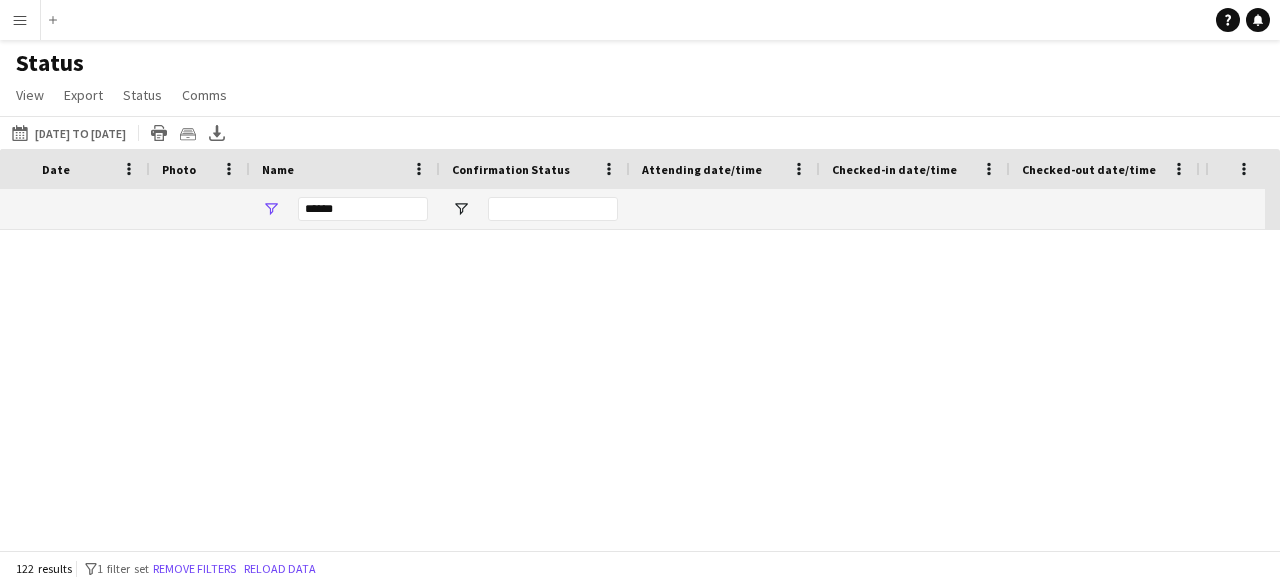 scroll, scrollTop: 0, scrollLeft: 0, axis: both 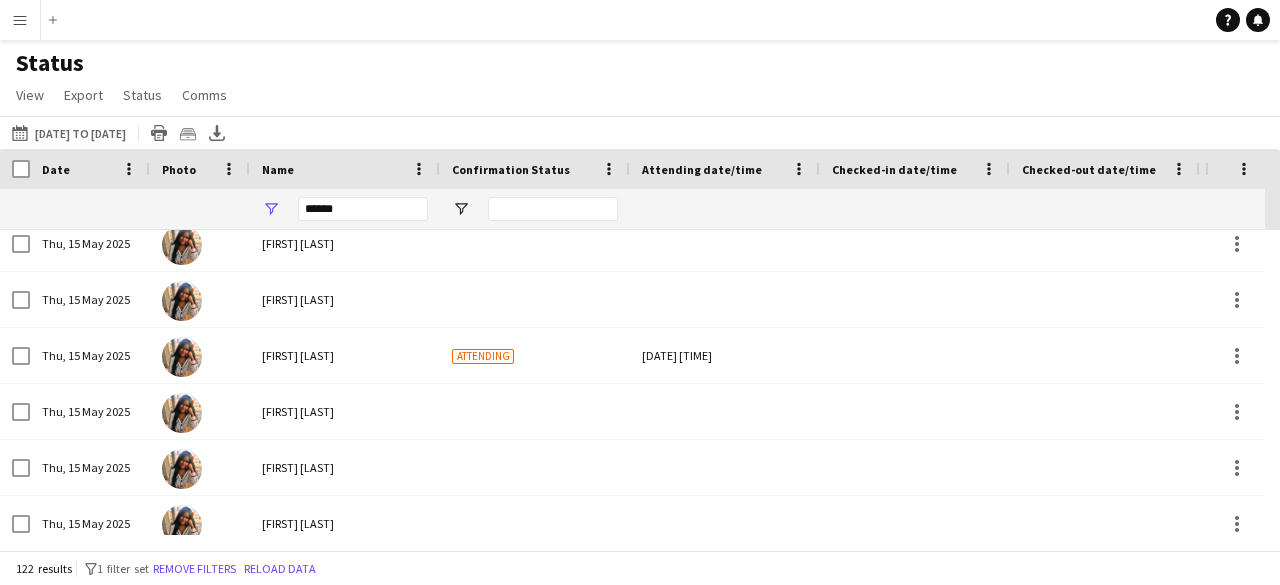 drag, startPoint x: 384, startPoint y: 205, endPoint x: 198, endPoint y: 191, distance: 186.52614 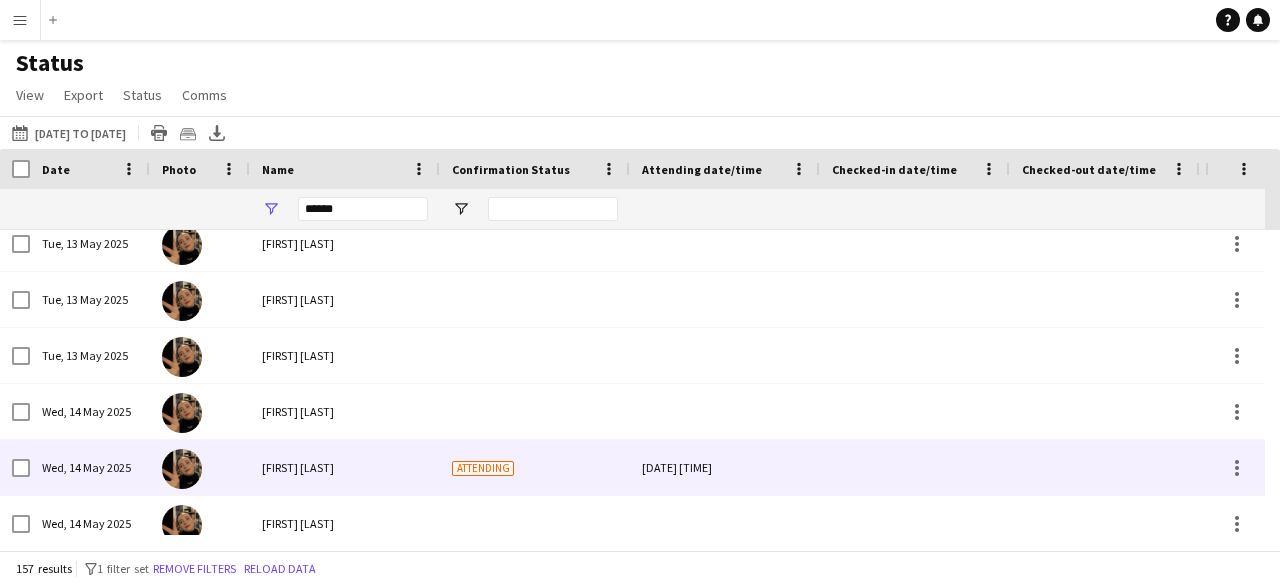 scroll, scrollTop: 5226, scrollLeft: 0, axis: vertical 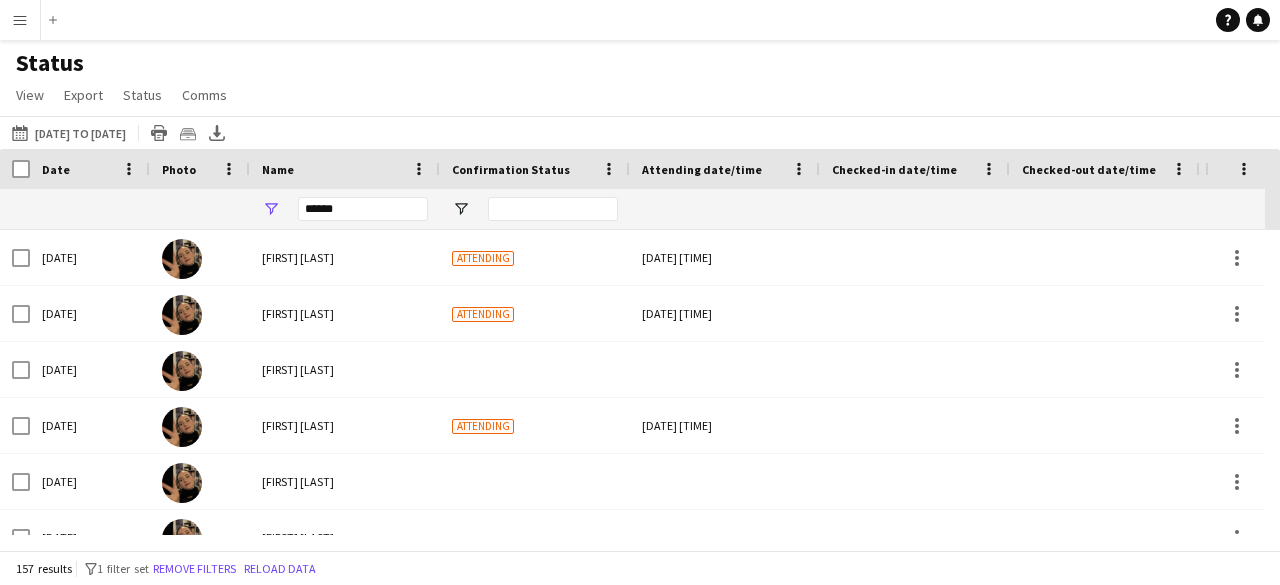 type on "******" 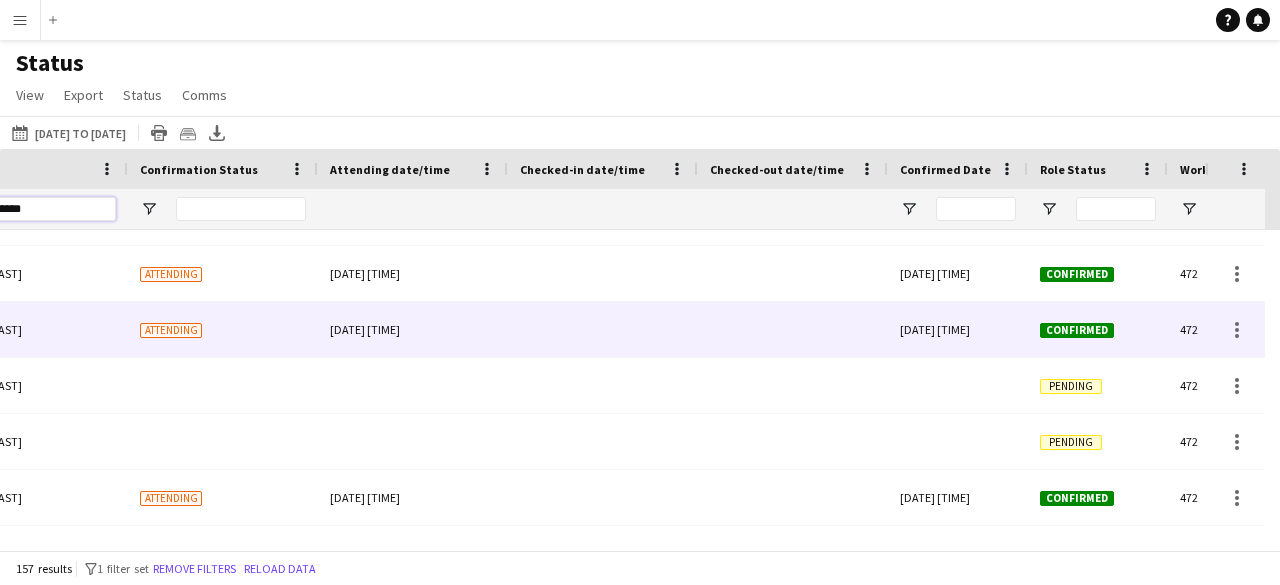 scroll, scrollTop: 700, scrollLeft: 0, axis: vertical 